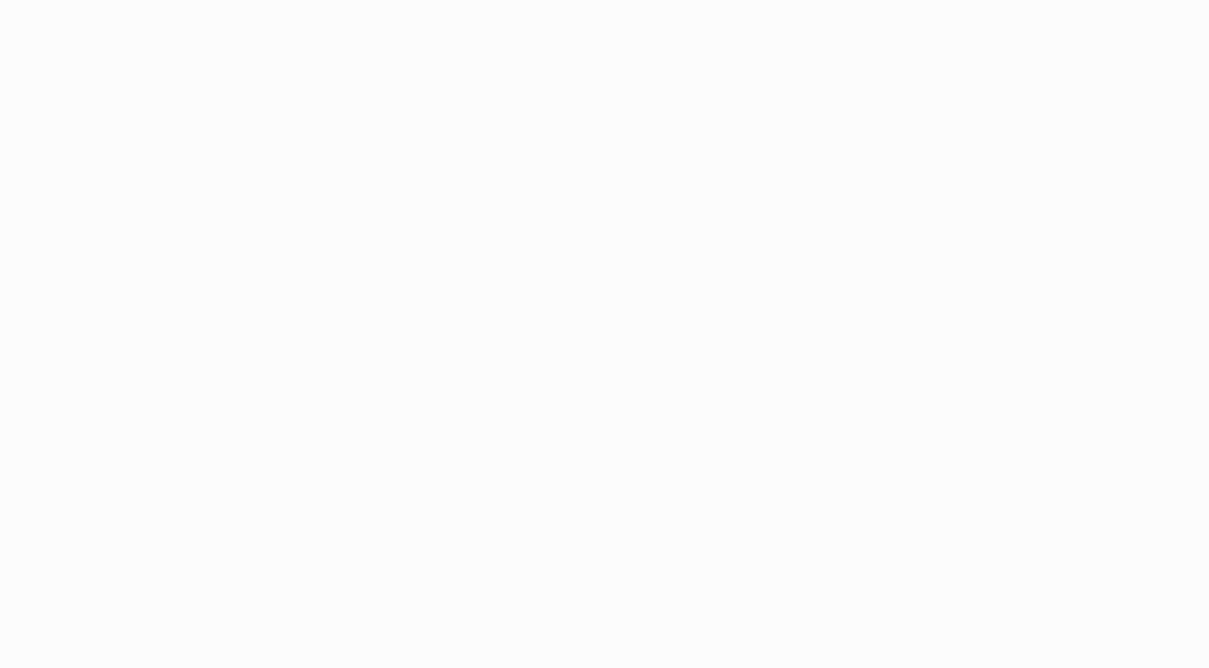 scroll, scrollTop: 0, scrollLeft: 0, axis: both 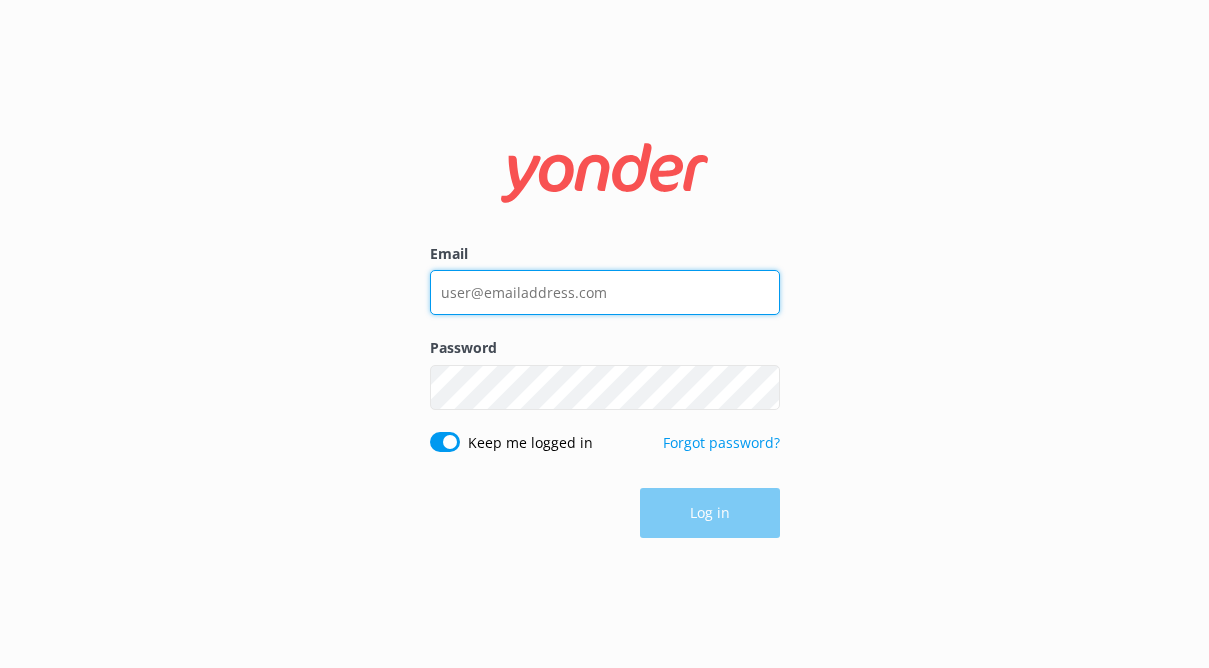 click on "Email" at bounding box center (605, 292) 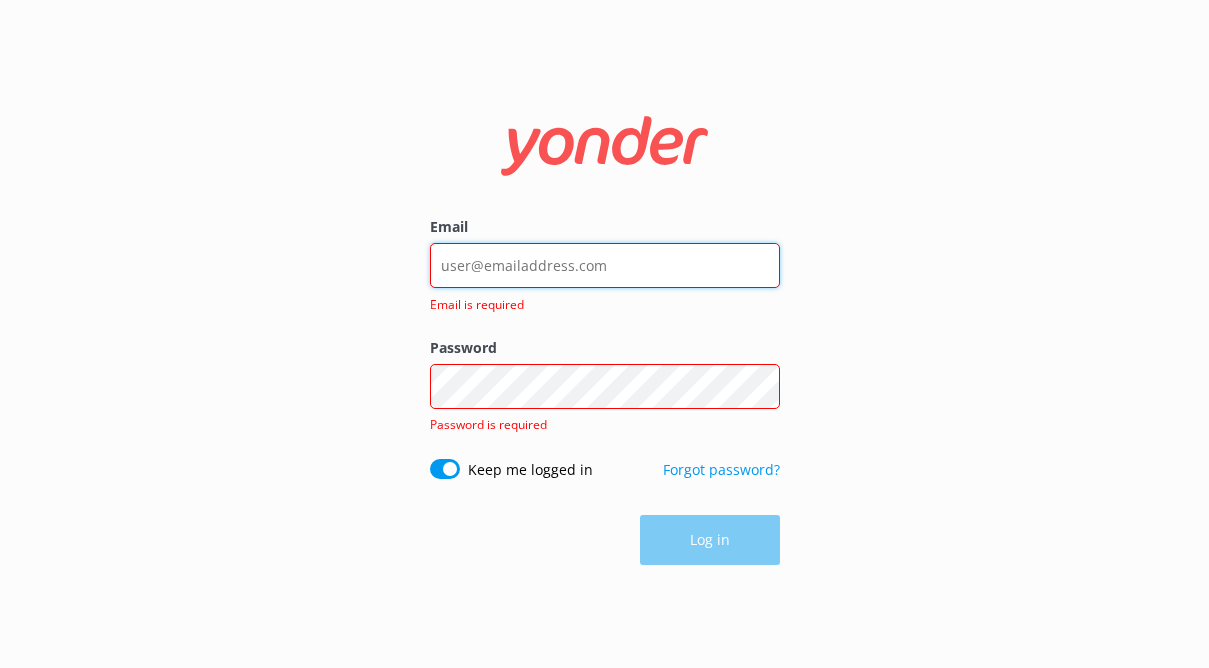type on "[EMAIL_ADDRESS][DOMAIN_NAME]" 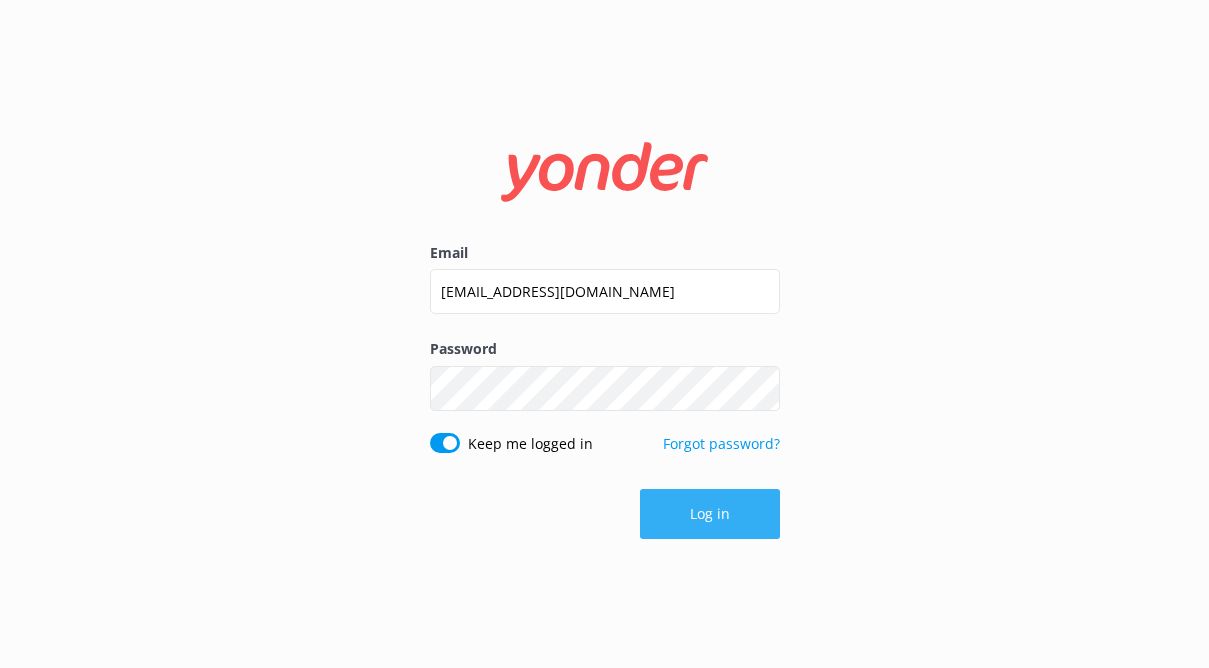 click on "Log in" at bounding box center (710, 514) 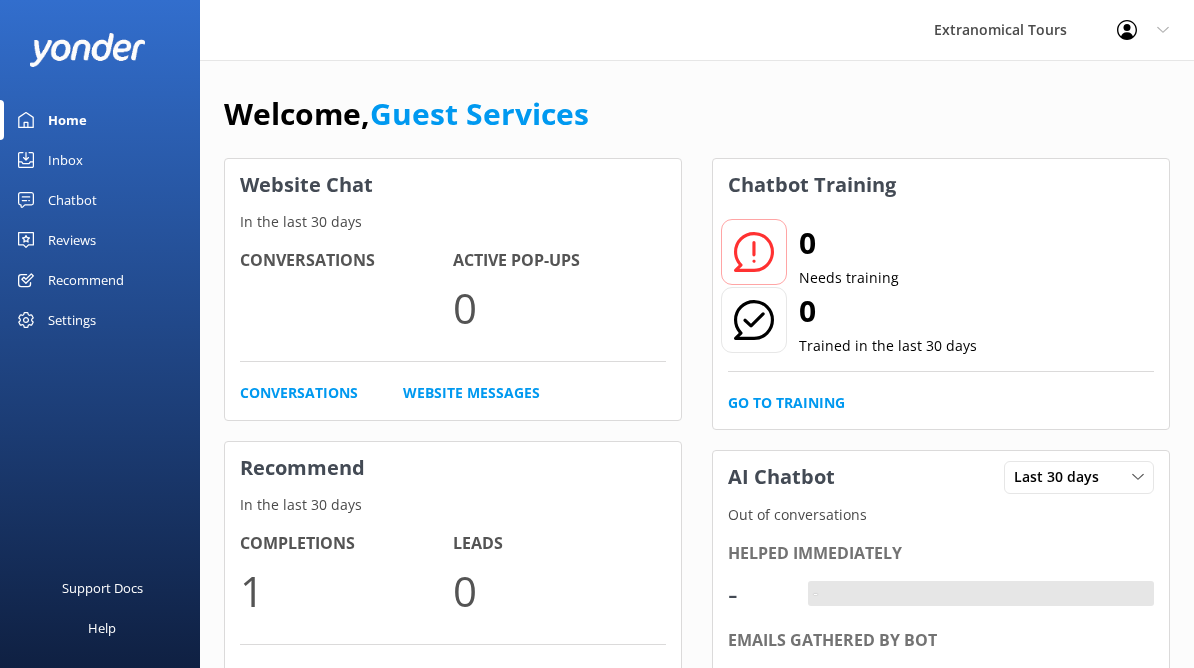 click on "Inbox" at bounding box center (65, 160) 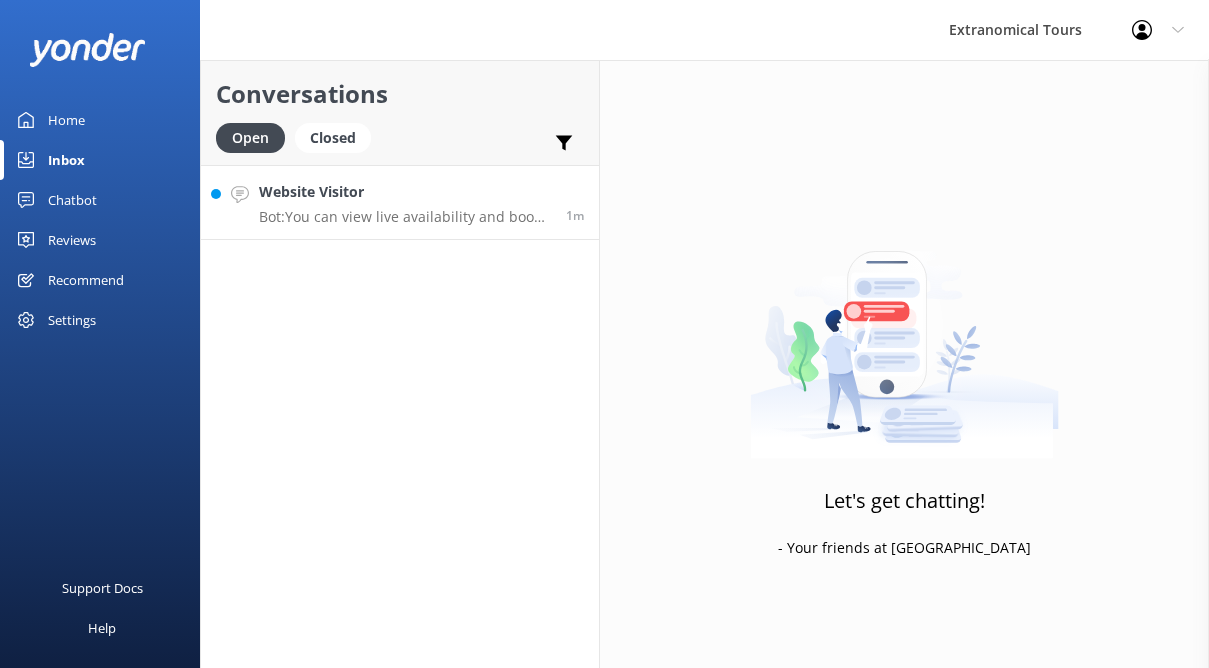 click on "Website Visitor Bot:  You can view live availability and book your Small Group Napa Valley Reserve Wine Tour online at [URL][DOMAIN_NAME]. This small group tour has strictly limited availability, so it's best to book as soon as possible to guarantee your seat. 1m" at bounding box center (400, 202) 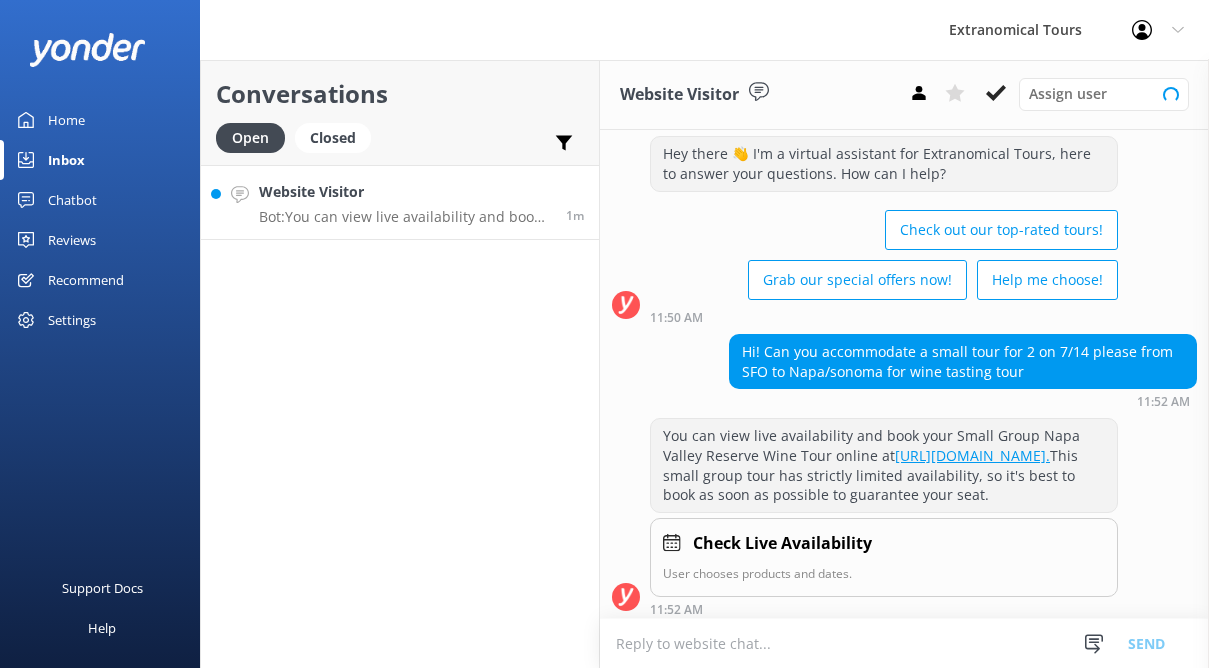 click on "Website Visitor Bot:  You can view live availability and book your Small Group Napa Valley Reserve Wine Tour online at [URL][DOMAIN_NAME]. This small group tour has strictly limited availability, so it's best to book as soon as possible to guarantee your seat." at bounding box center [405, 202] 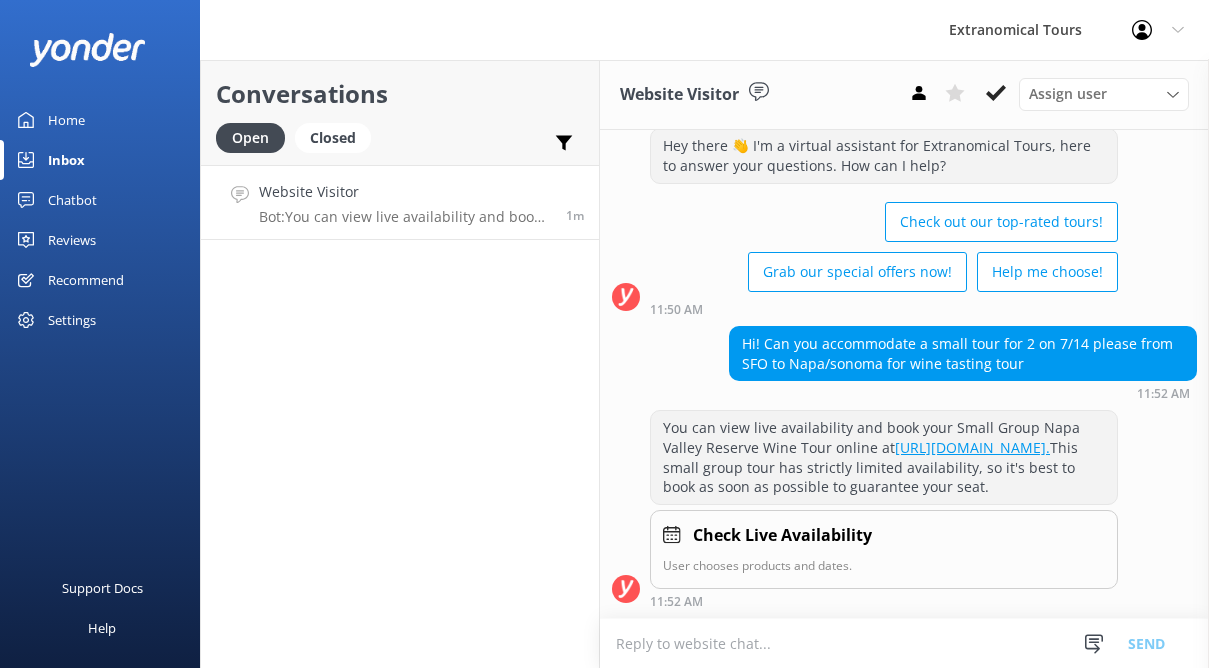click at bounding box center (904, 643) 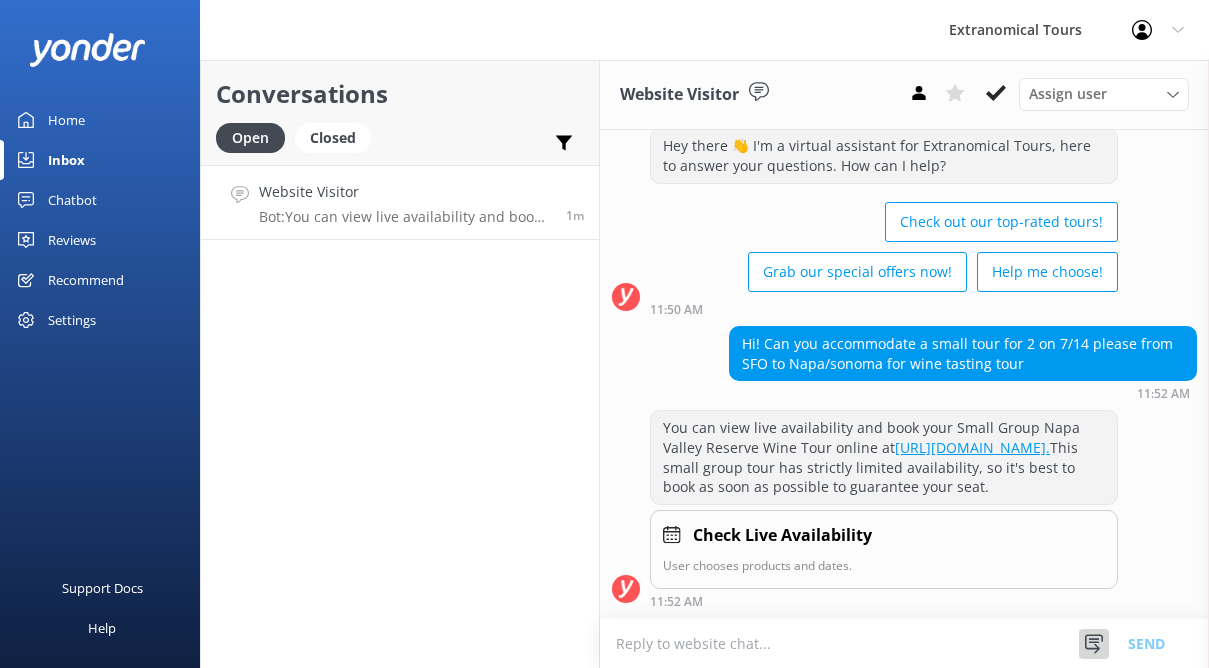 click at bounding box center [1094, 644] 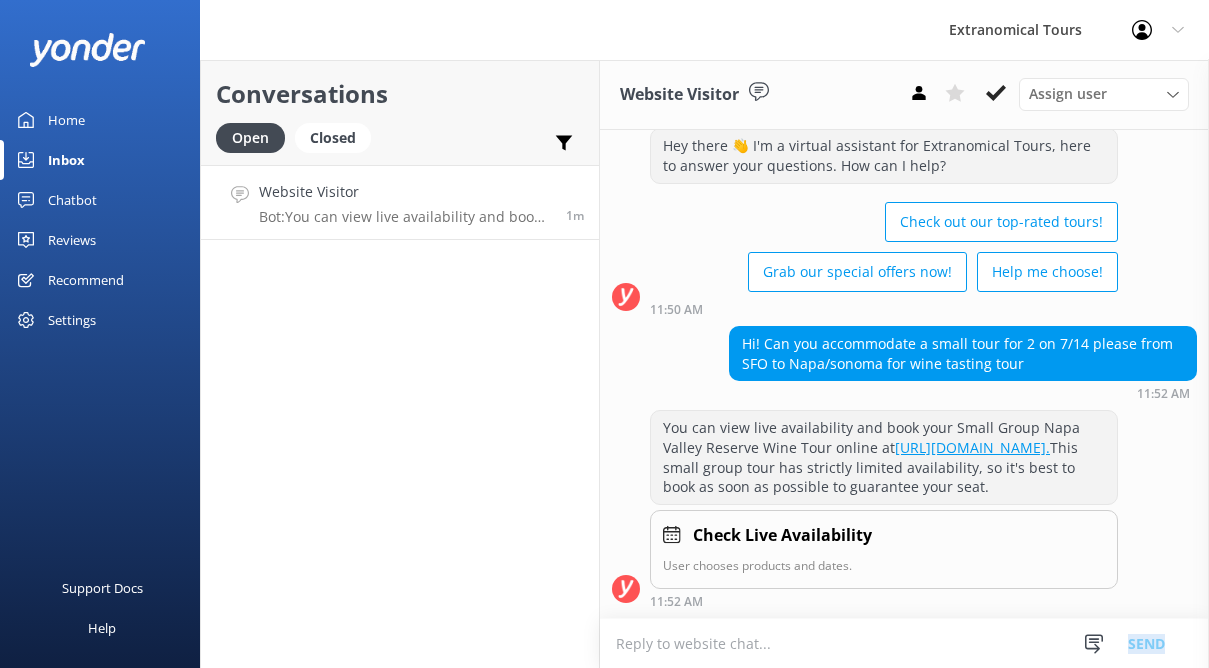 click on "Snippets Manage Still Need Further Assistance? Hi, just checking in - do you stil Closing Inactive Chat Hello, I noticed that your chat re Send" at bounding box center (1131, 643) 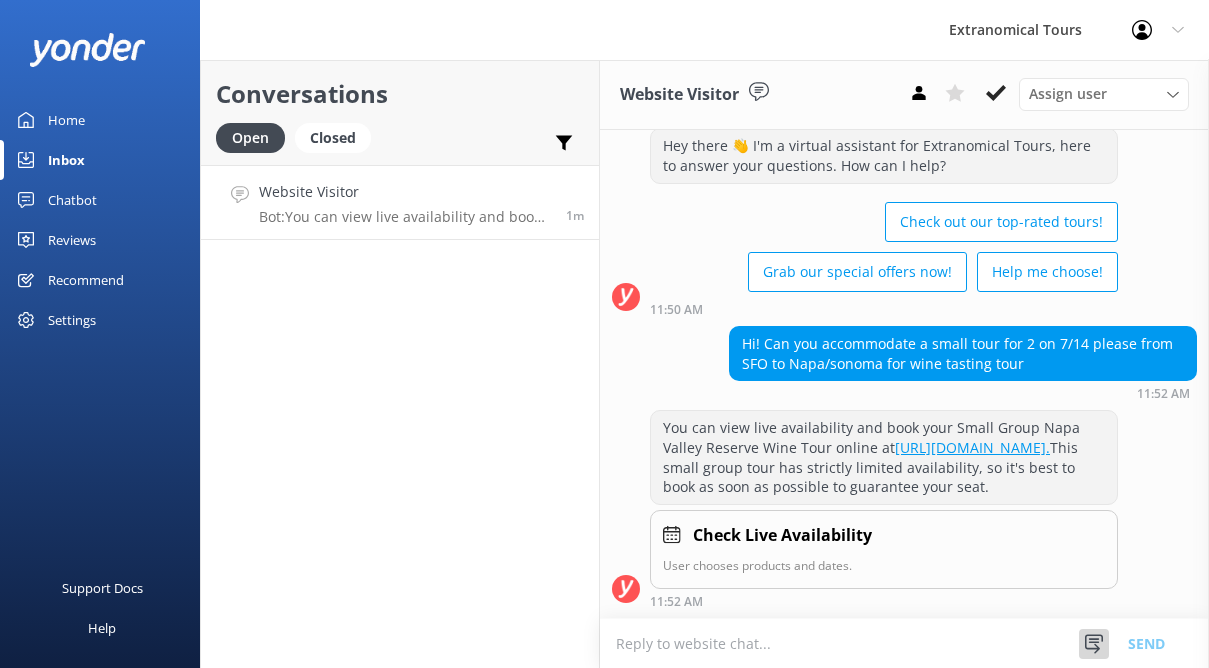 click 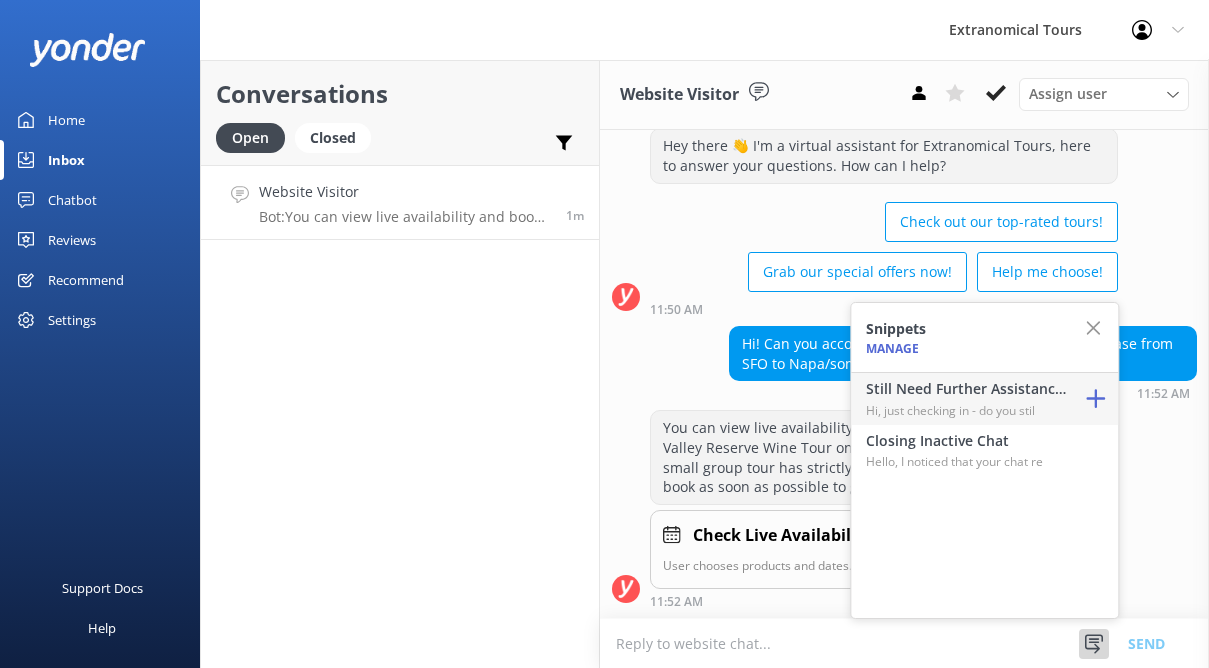 click on "Hi, just checking in - do you stil" at bounding box center (966, 410) 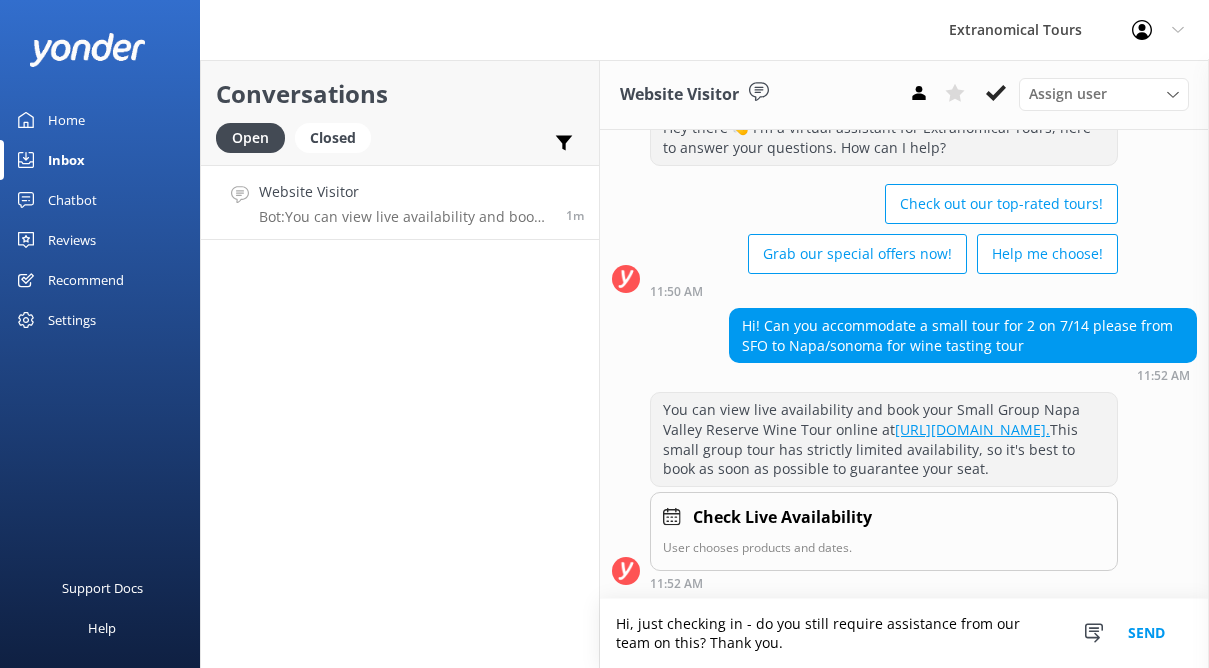 click on "Send" at bounding box center [1146, 633] 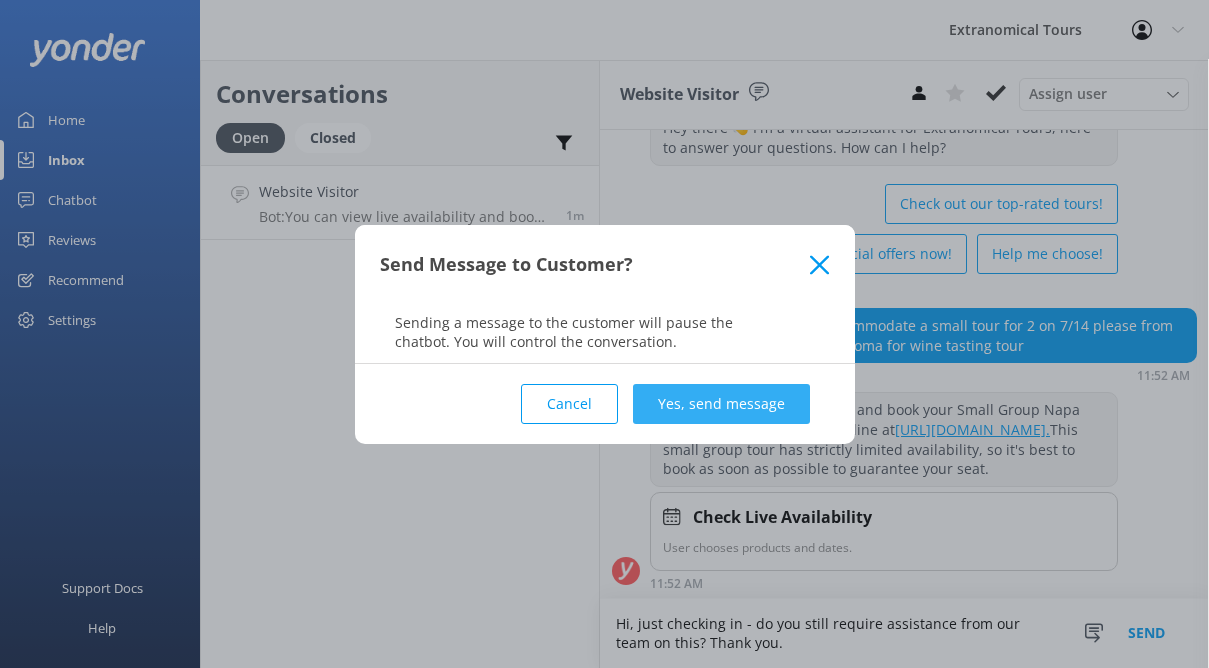 click on "Yes, send message" at bounding box center [721, 404] 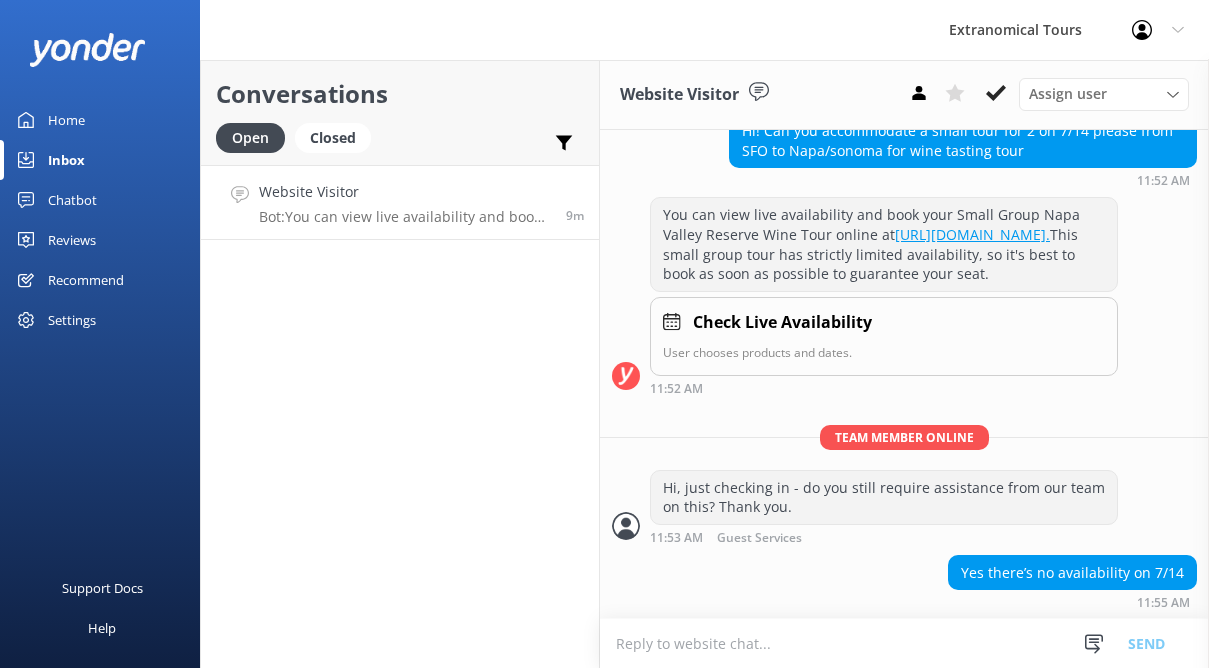 scroll, scrollTop: 287, scrollLeft: 0, axis: vertical 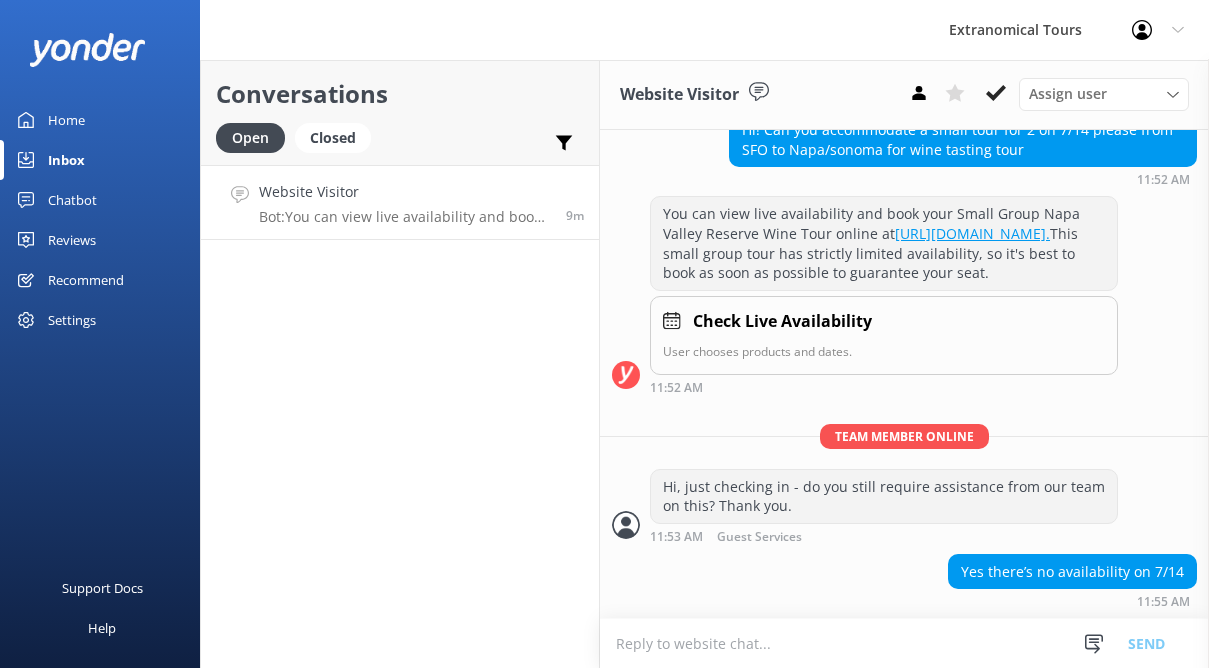 click at bounding box center [904, 643] 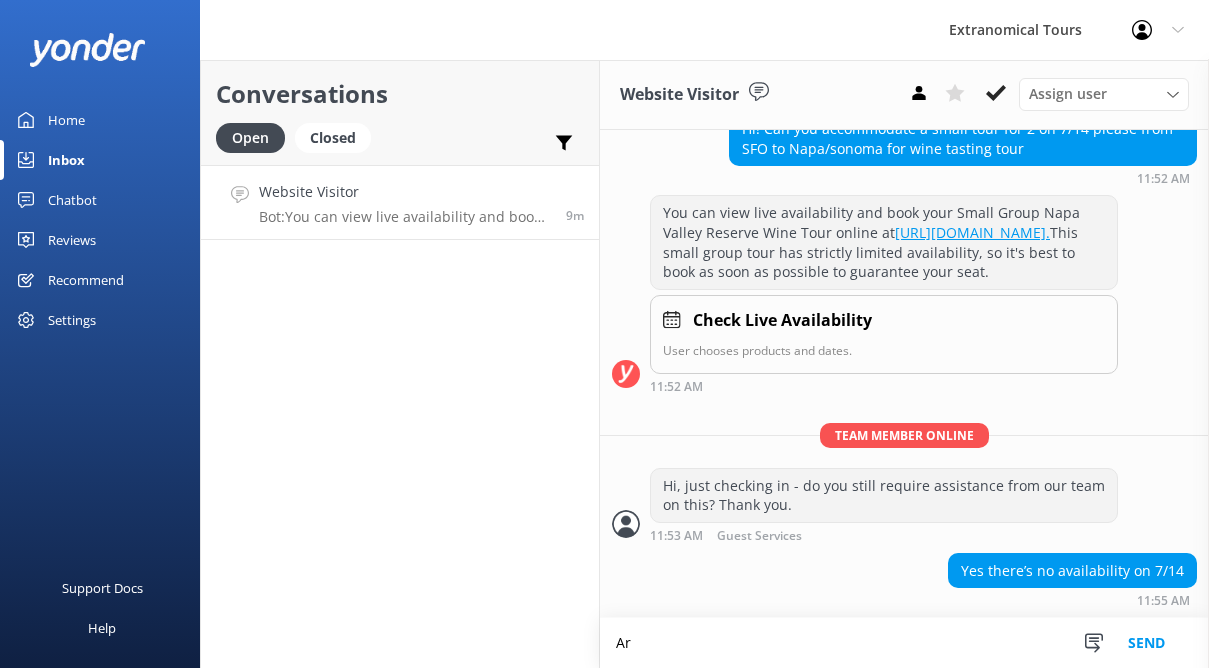 scroll, scrollTop: 288, scrollLeft: 0, axis: vertical 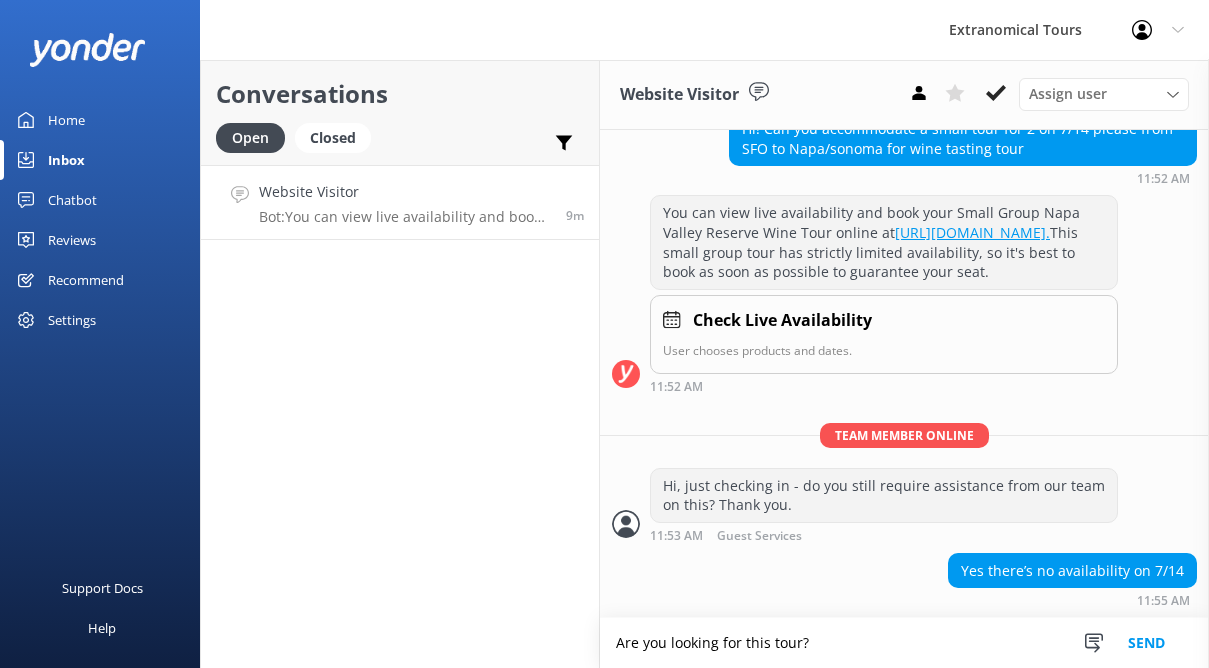 drag, startPoint x: 839, startPoint y: 627, endPoint x: 541, endPoint y: 668, distance: 300.80725 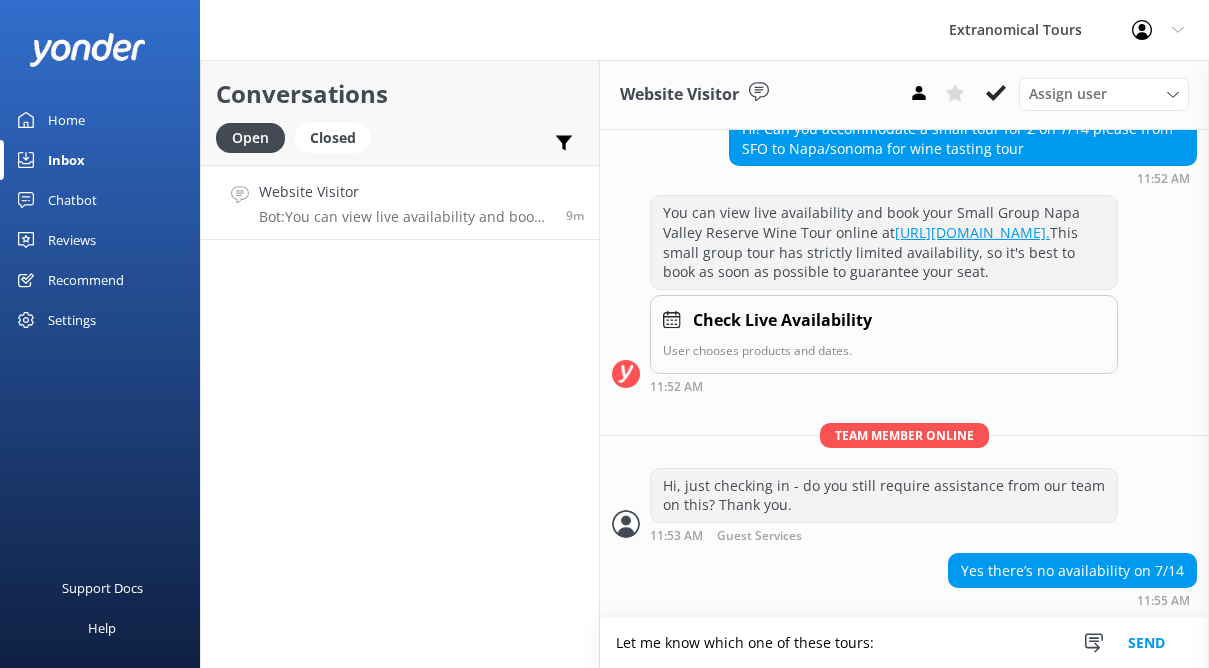 type on "Let me know which one of these tours:" 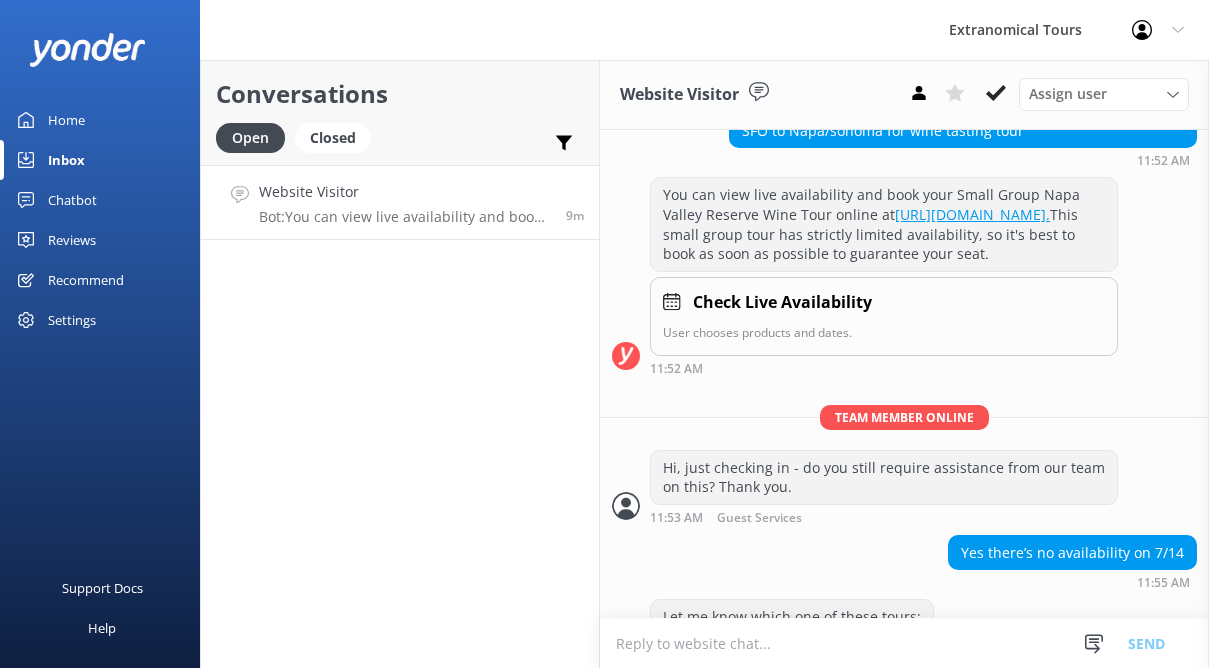 scroll, scrollTop: 352, scrollLeft: 0, axis: vertical 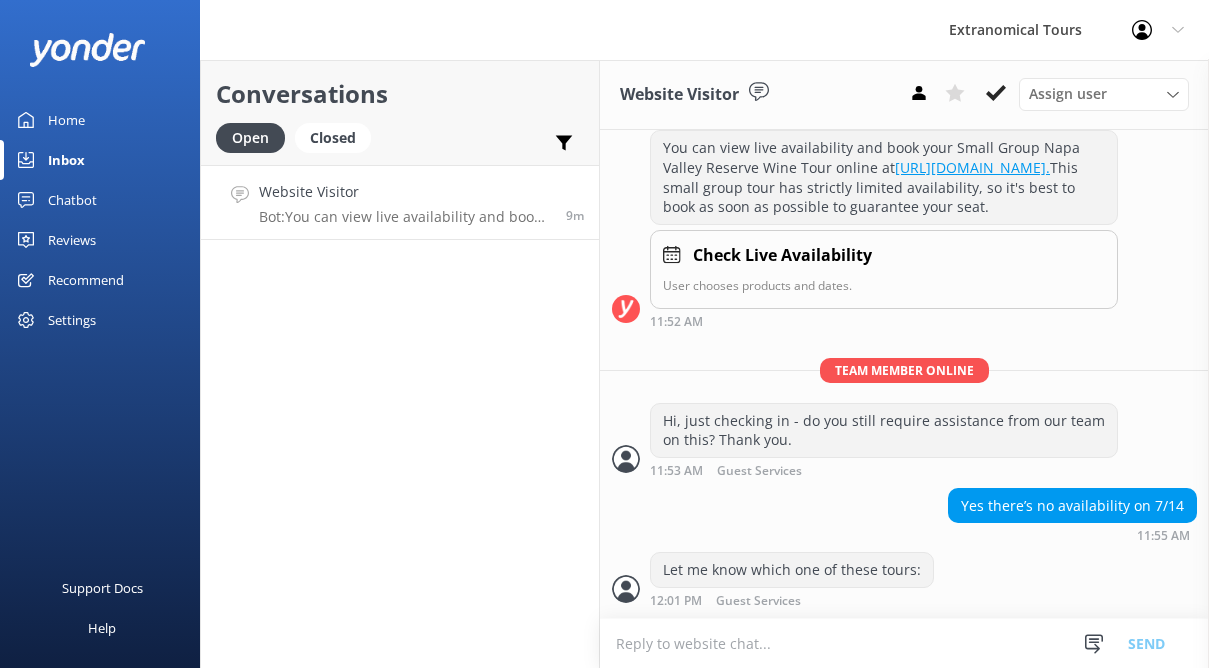 click at bounding box center [904, 643] 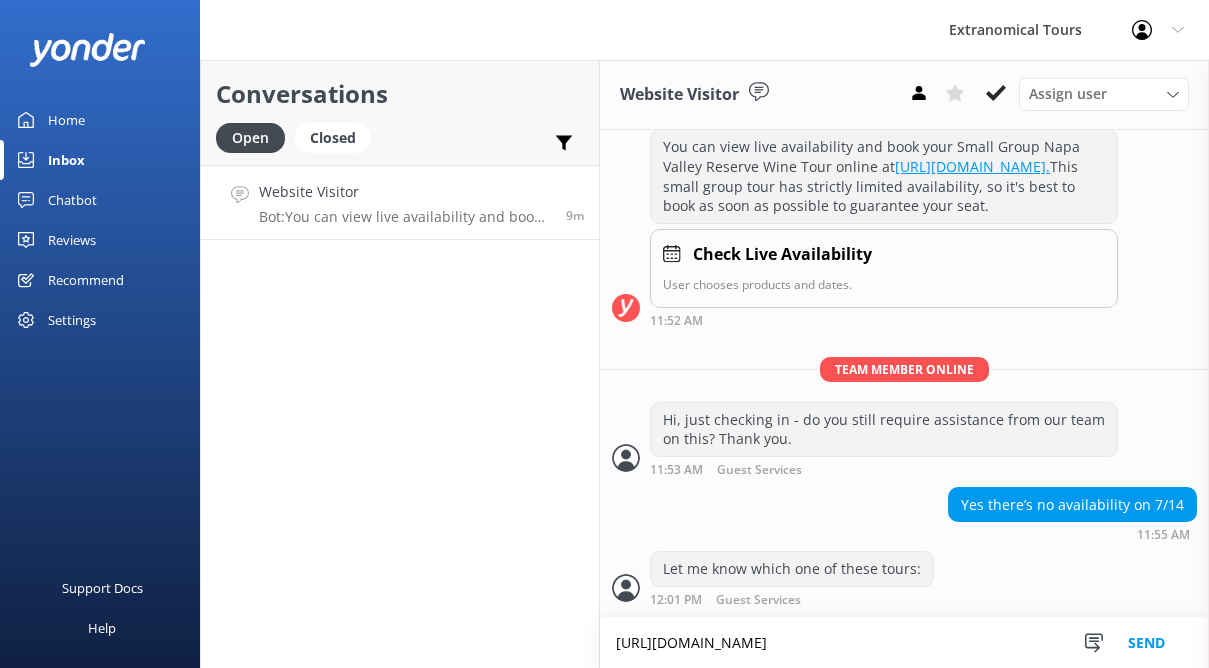 type on "[URL][DOMAIN_NAME]" 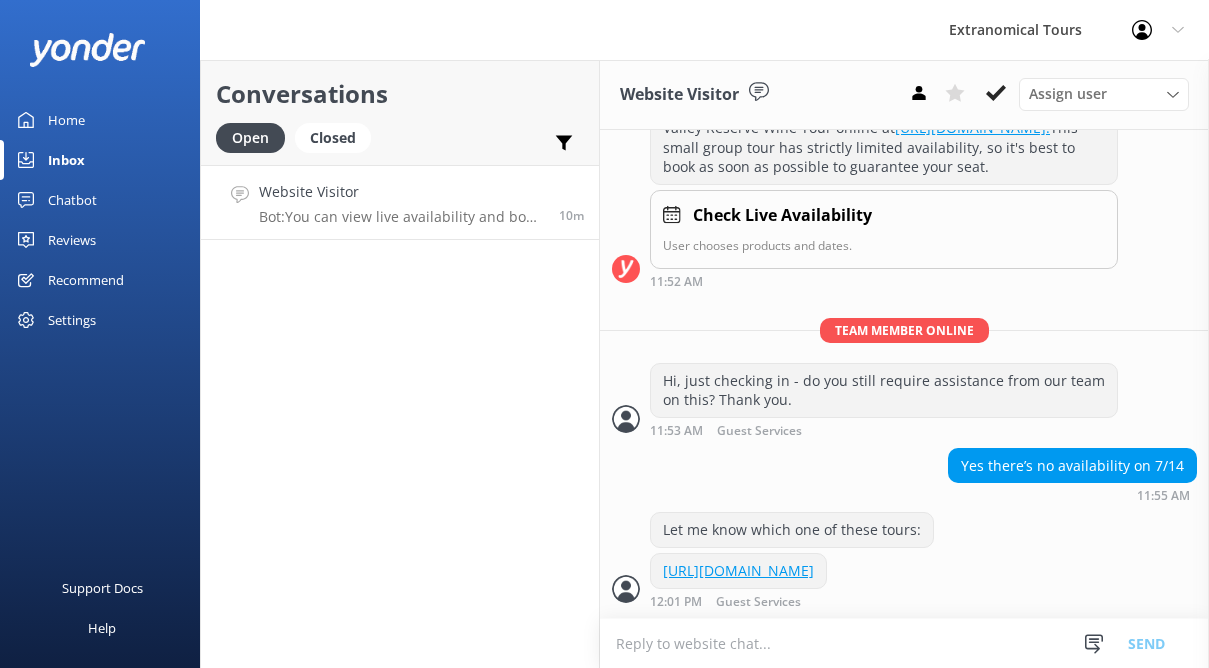 scroll, scrollTop: 393, scrollLeft: 0, axis: vertical 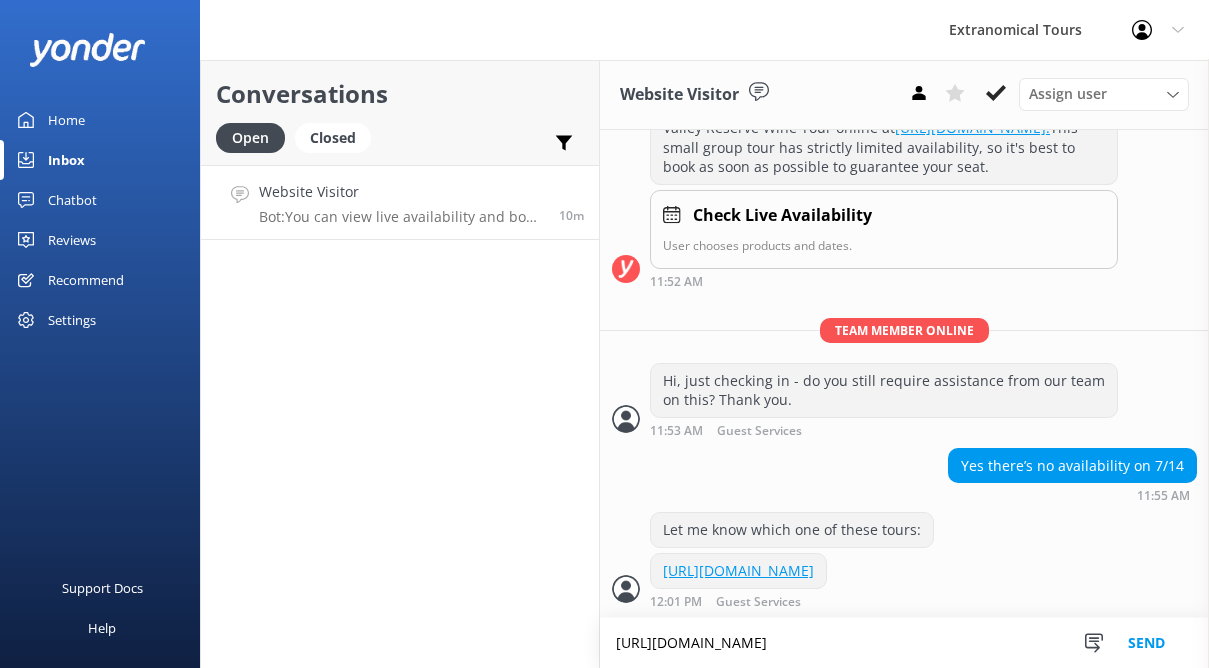 type on "[URL][DOMAIN_NAME]" 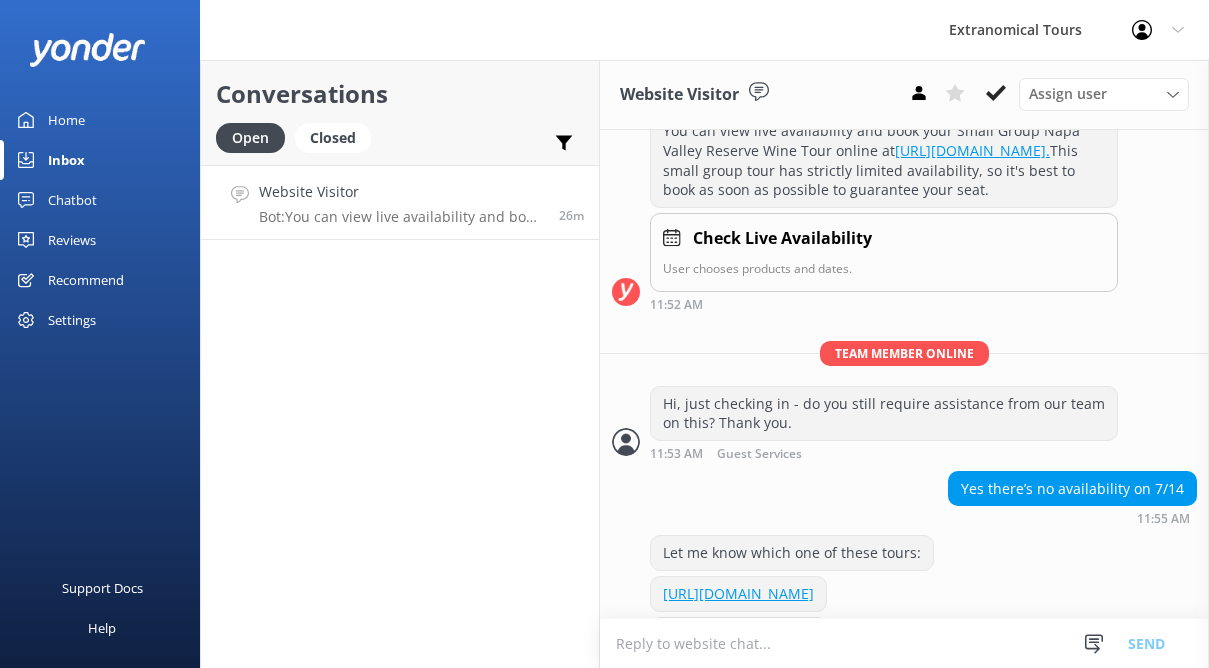 scroll, scrollTop: 433, scrollLeft: 0, axis: vertical 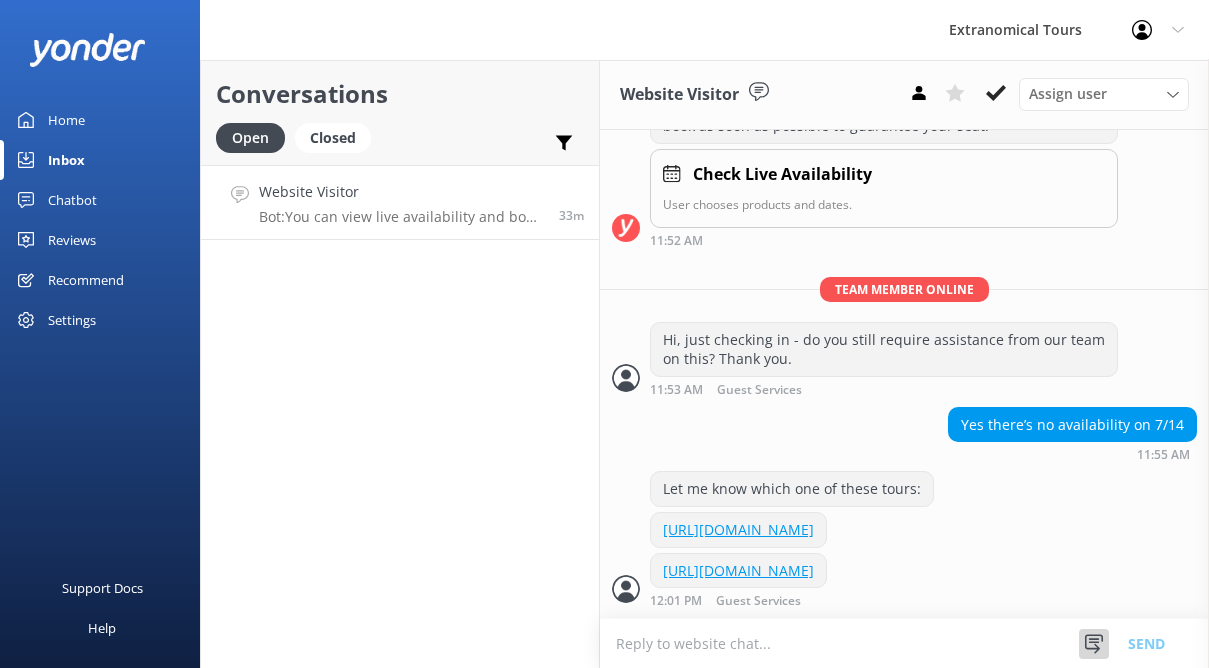 click 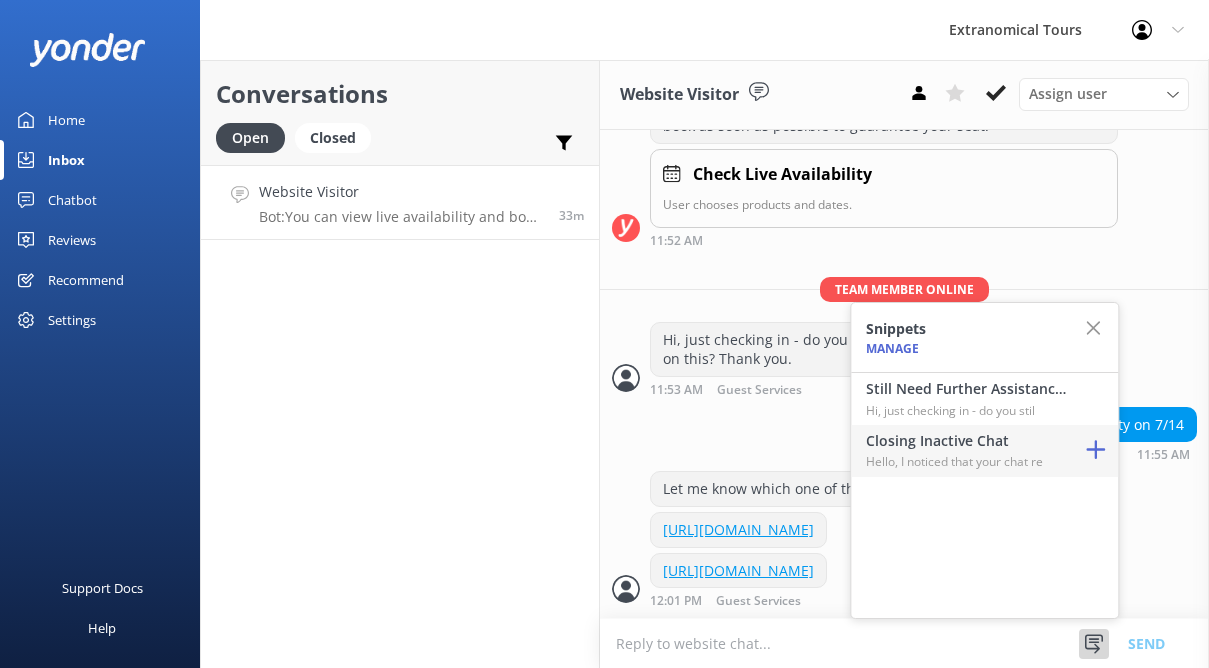 click on "Closing Inactive Chat" at bounding box center (966, 441) 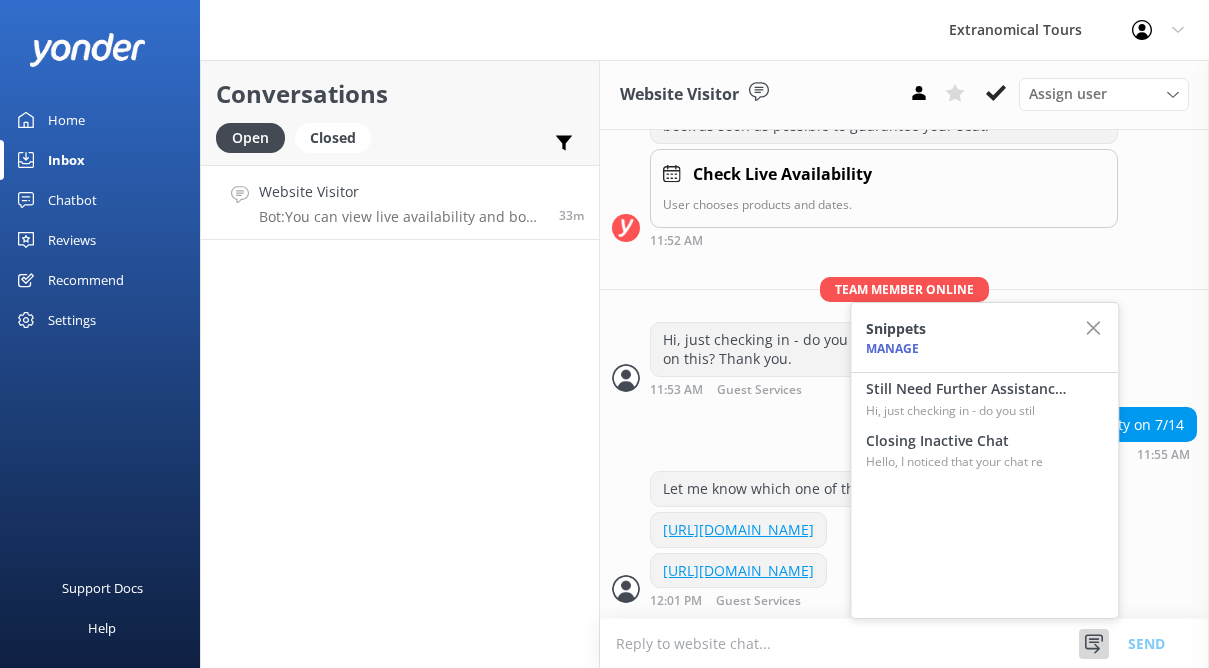 type on "Hello, I noticed that your chat remains open, but inactive. I will close this live chat for now; but if you still need further assistance, please feel free to send us another message here. Thank you." 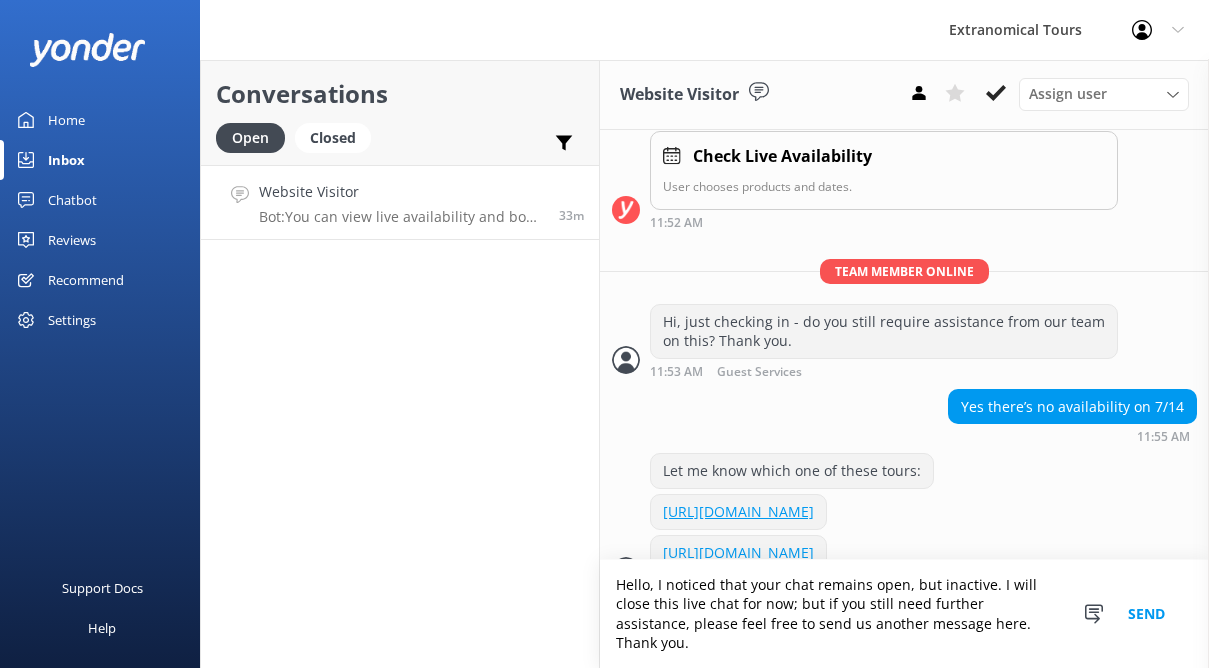 click on "Send" at bounding box center [1146, 614] 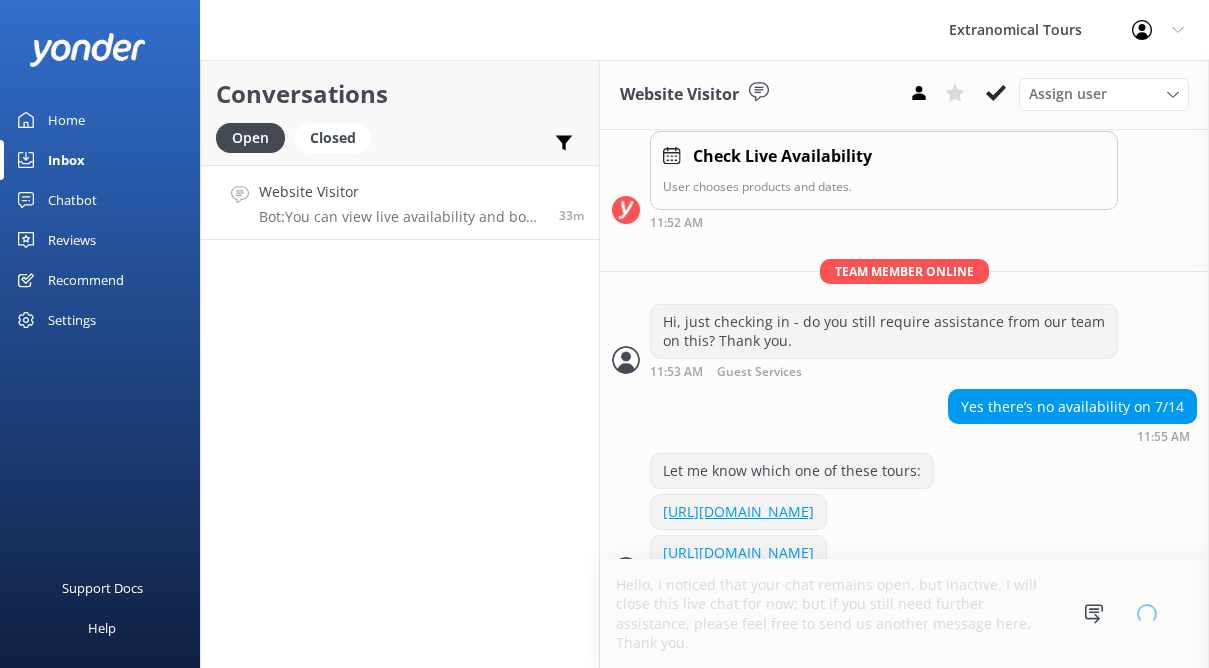 scroll, scrollTop: 492, scrollLeft: 0, axis: vertical 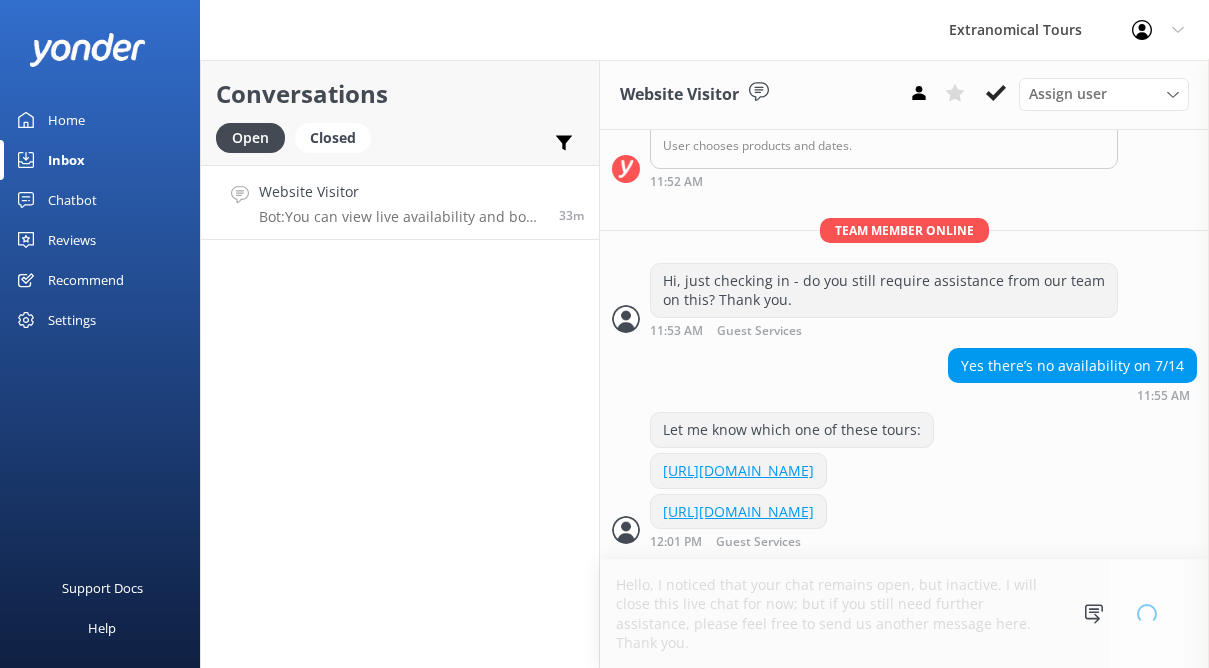 type 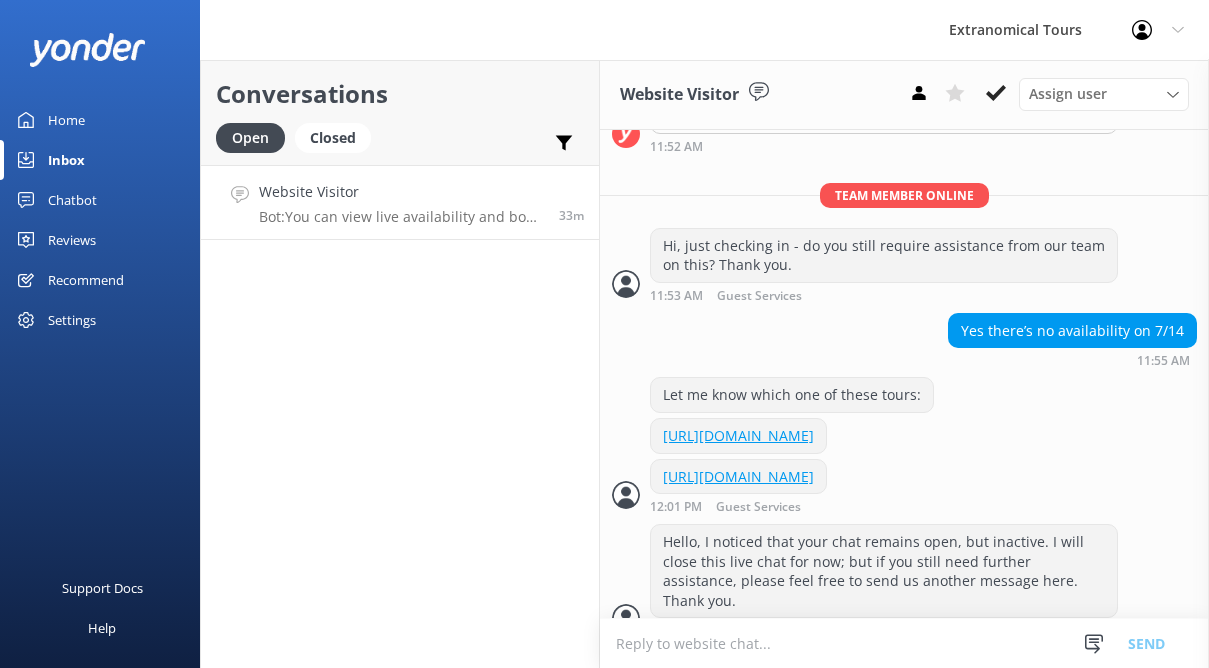 scroll, scrollTop: 537, scrollLeft: 0, axis: vertical 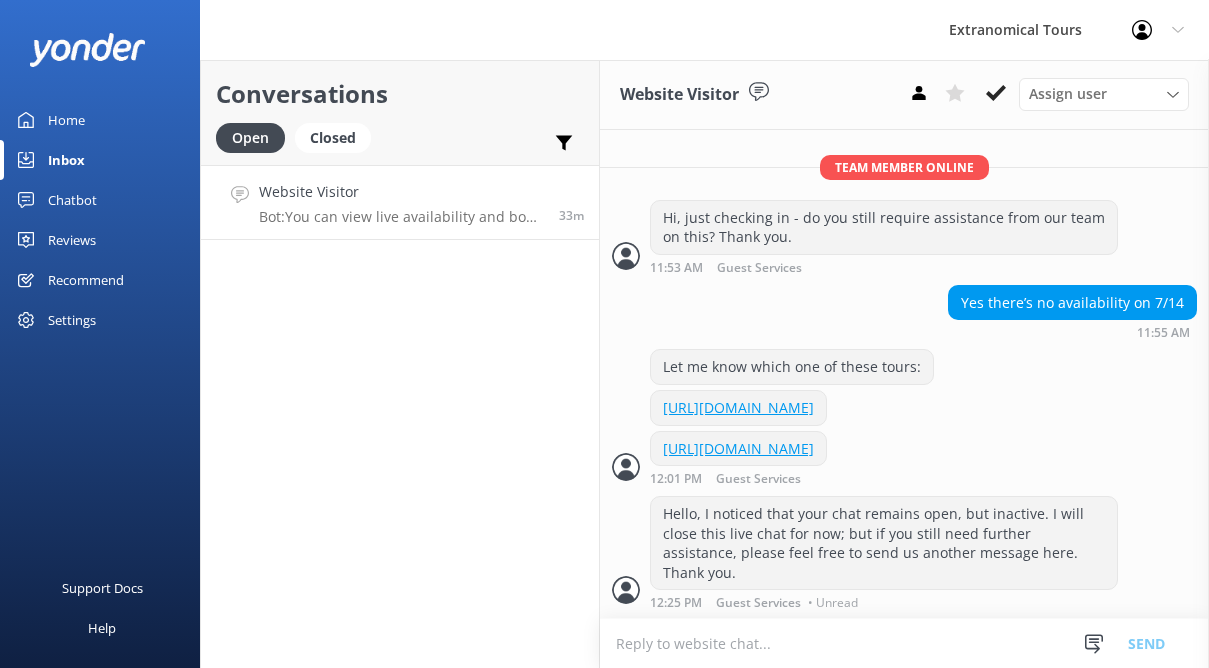 click on "Website Visitor Assign user [PERSON_NAME] Guest Services" at bounding box center [904, 95] 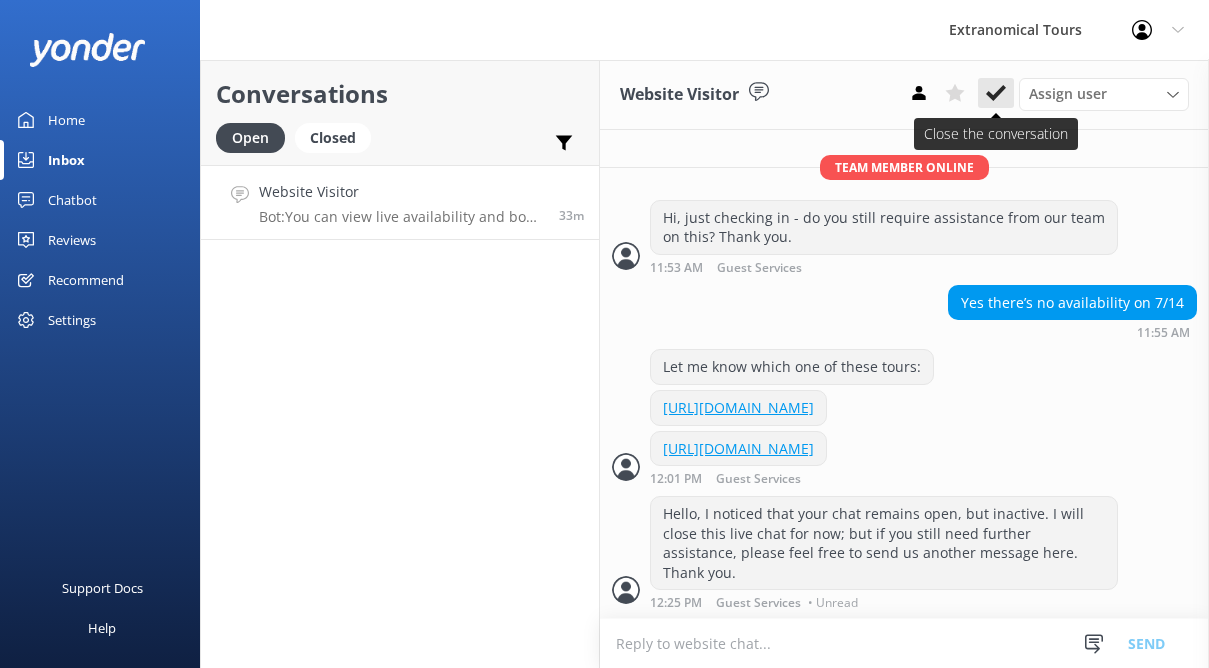 click 